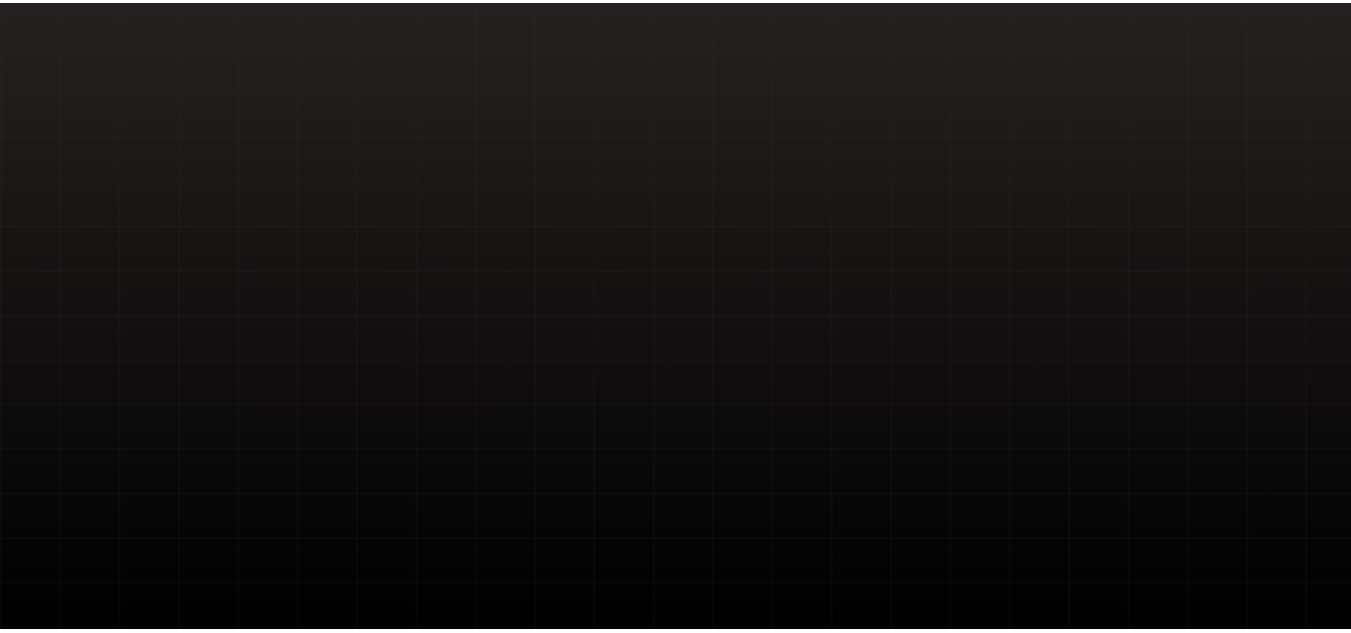 scroll, scrollTop: 0, scrollLeft: 0, axis: both 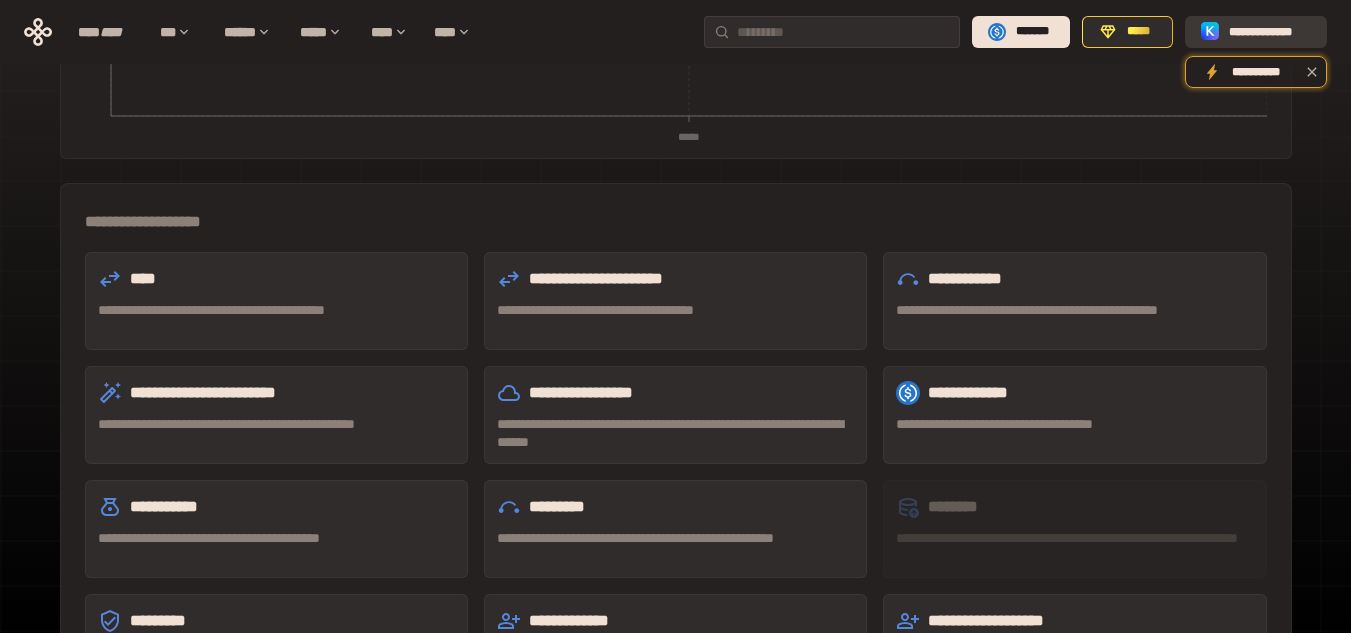 click on "**********" at bounding box center [1270, 32] 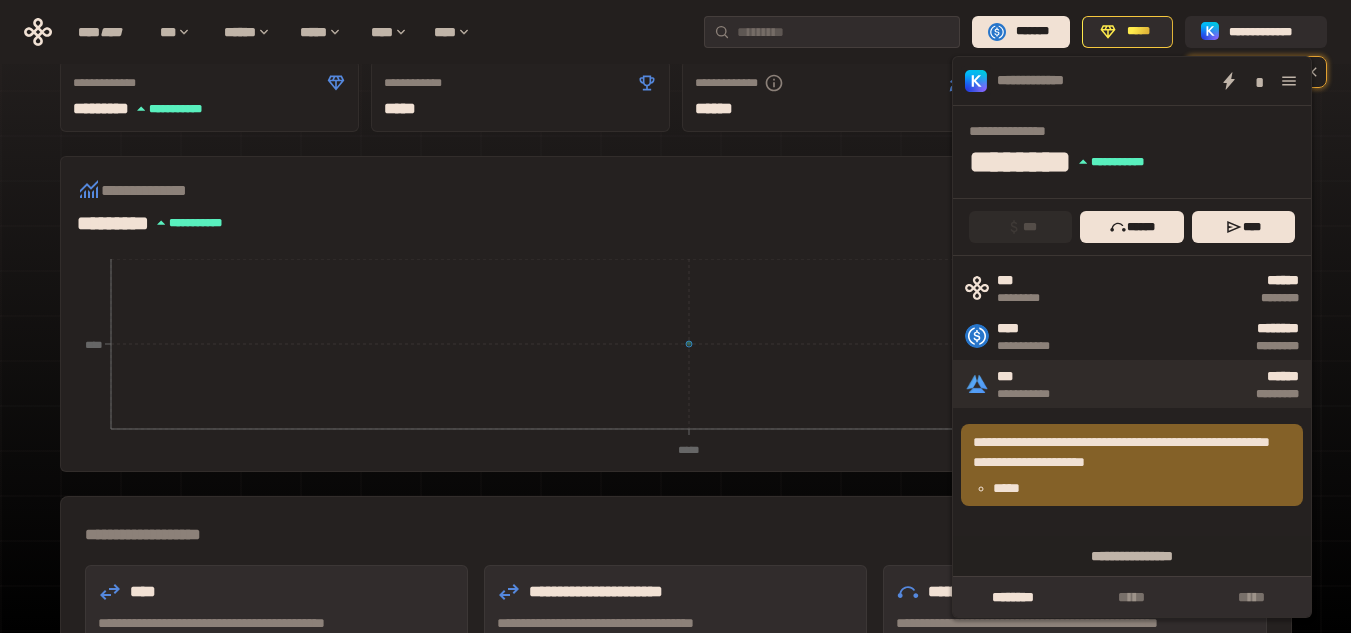 scroll, scrollTop: 75, scrollLeft: 0, axis: vertical 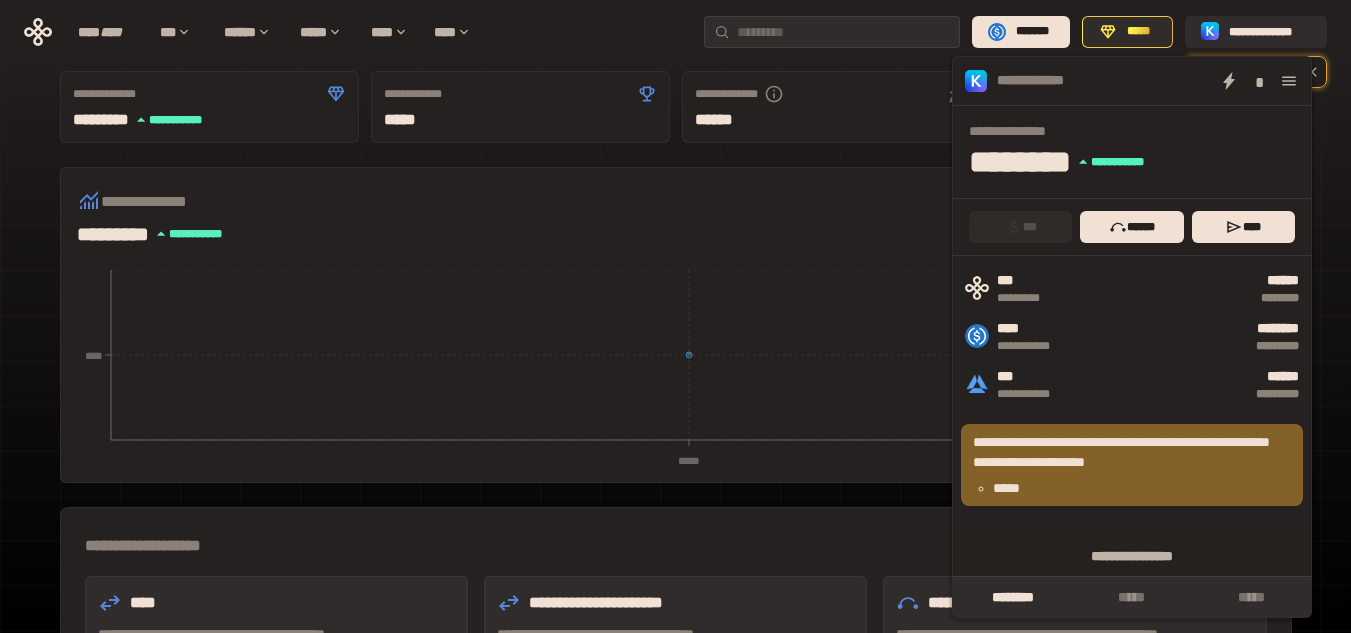 click on "*" at bounding box center (1198, 81) 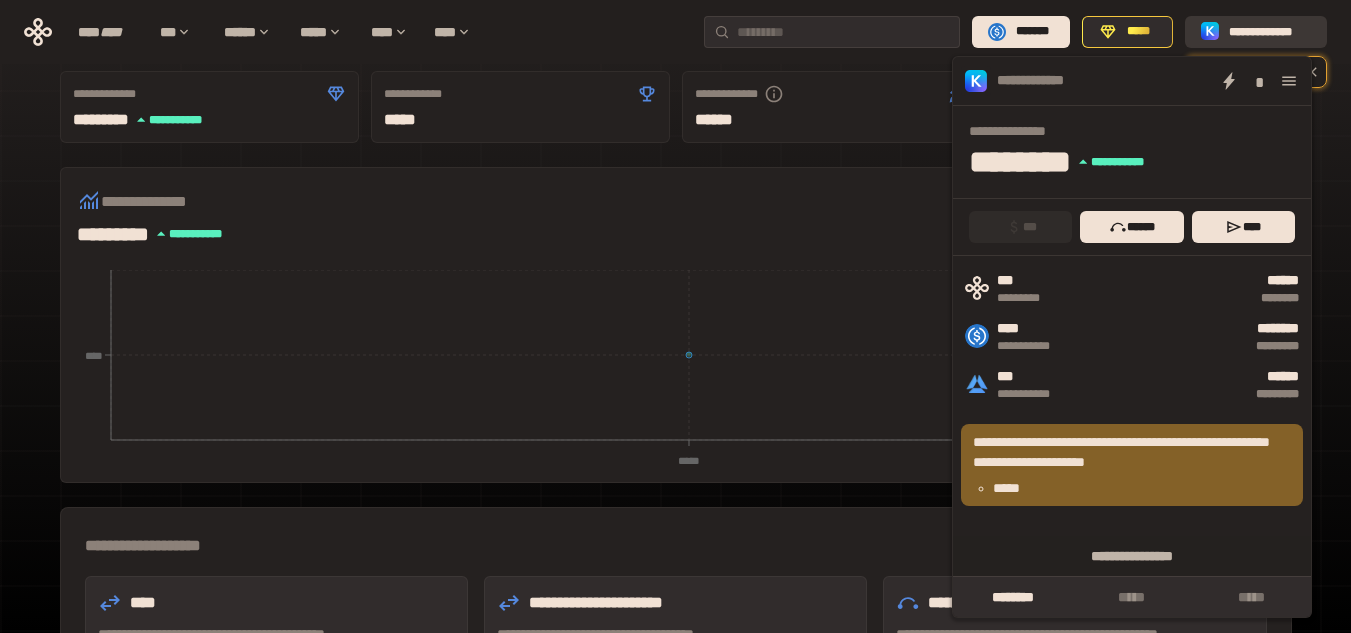 click on "**********" at bounding box center (1270, 32) 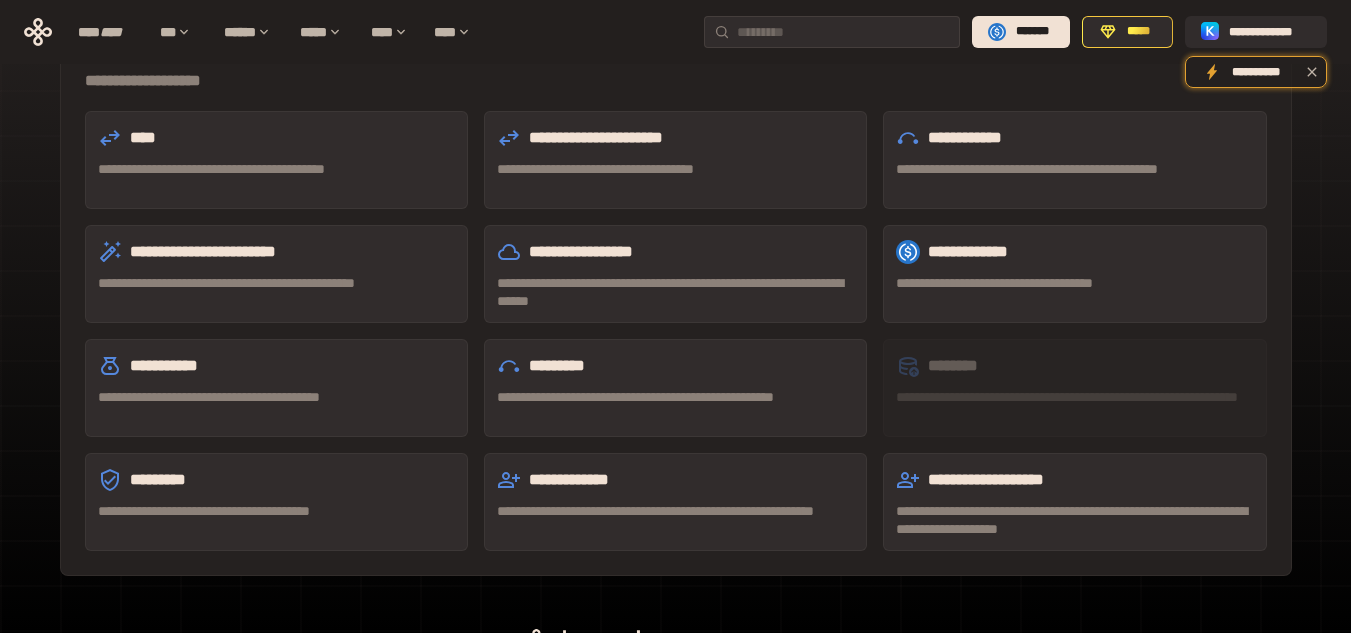 scroll, scrollTop: 575, scrollLeft: 0, axis: vertical 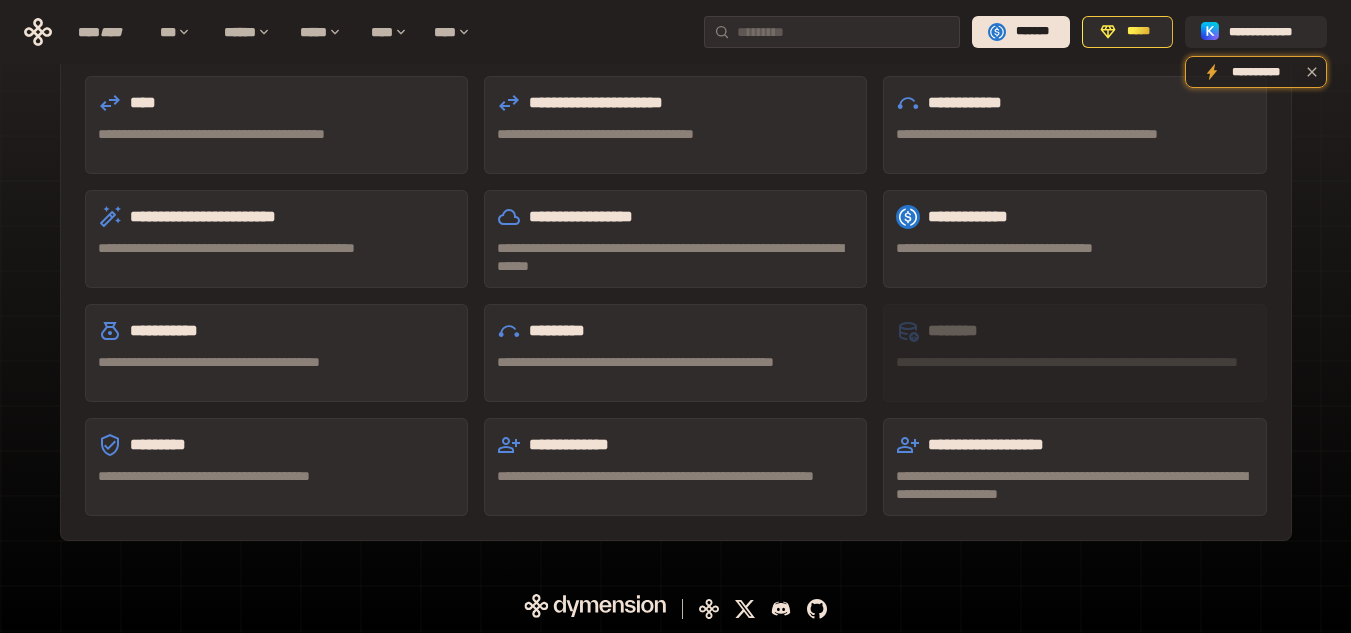 click on "**********" at bounding box center [675, 485] 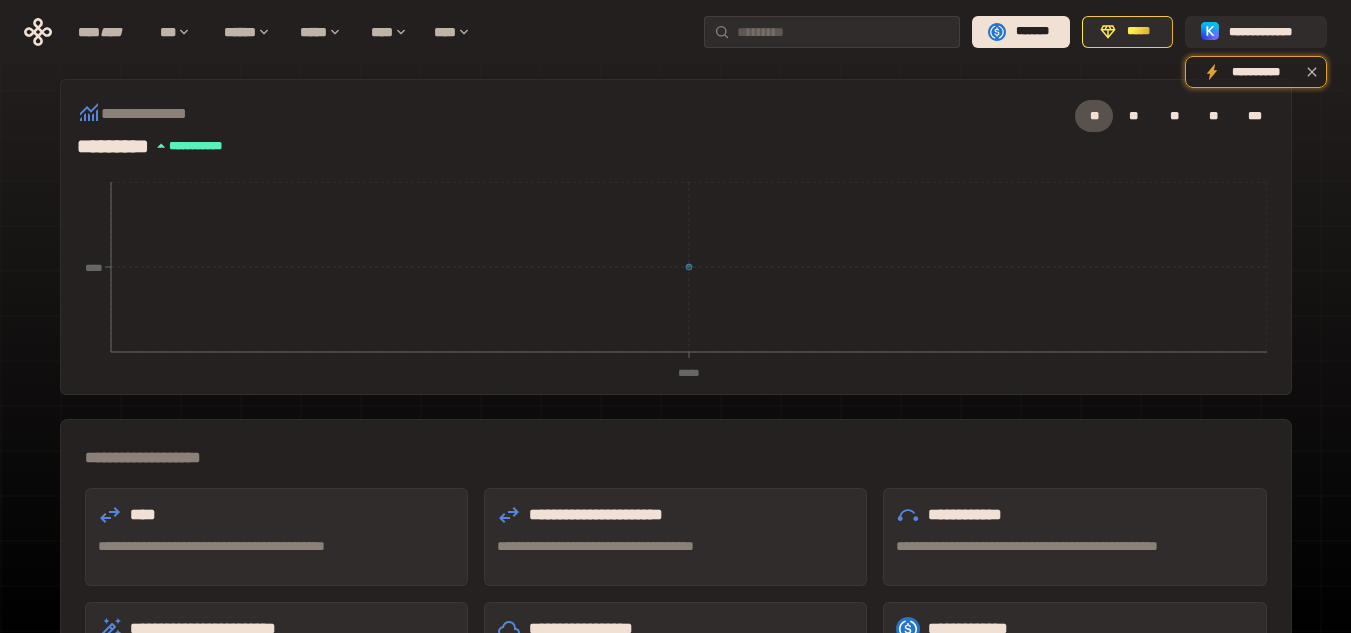 scroll, scrollTop: 0, scrollLeft: 0, axis: both 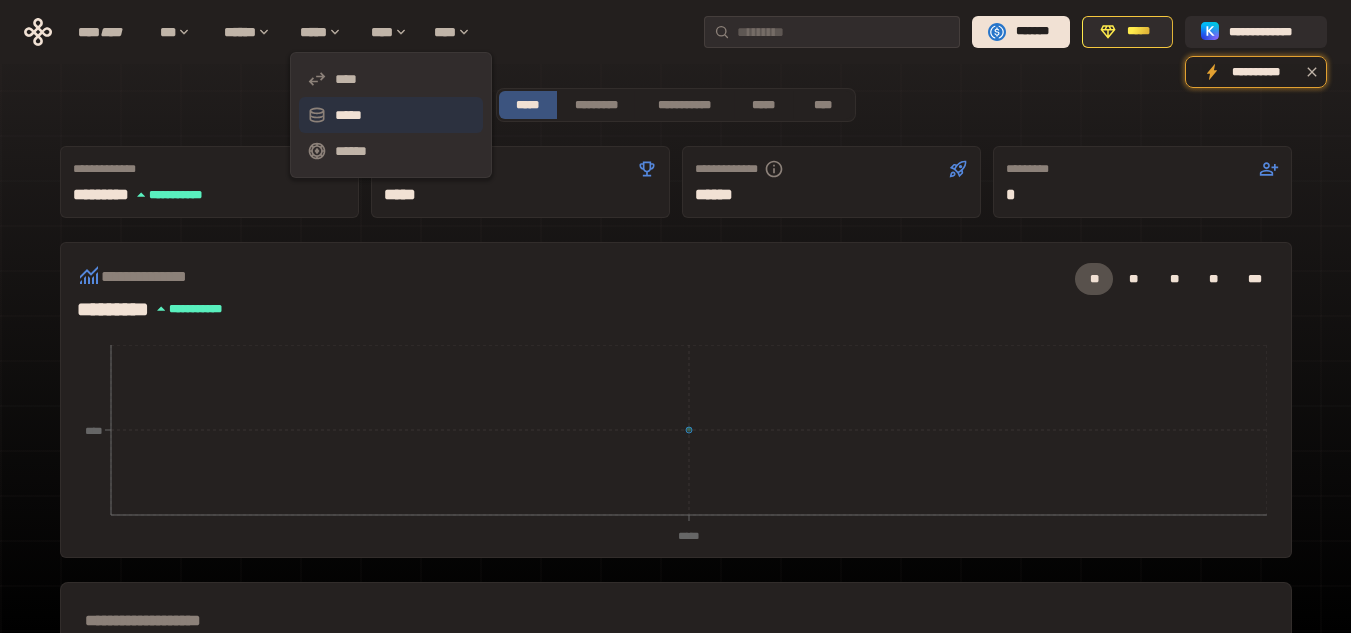 click on "*****" at bounding box center (391, 115) 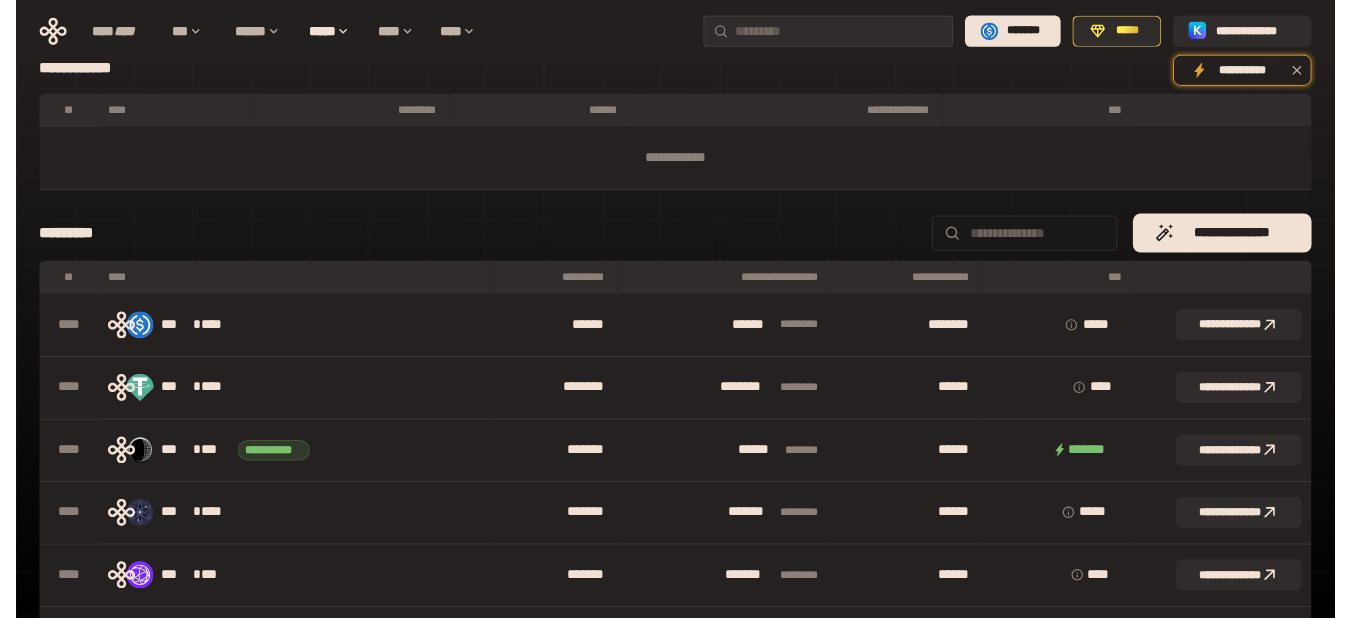 scroll, scrollTop: 0, scrollLeft: 0, axis: both 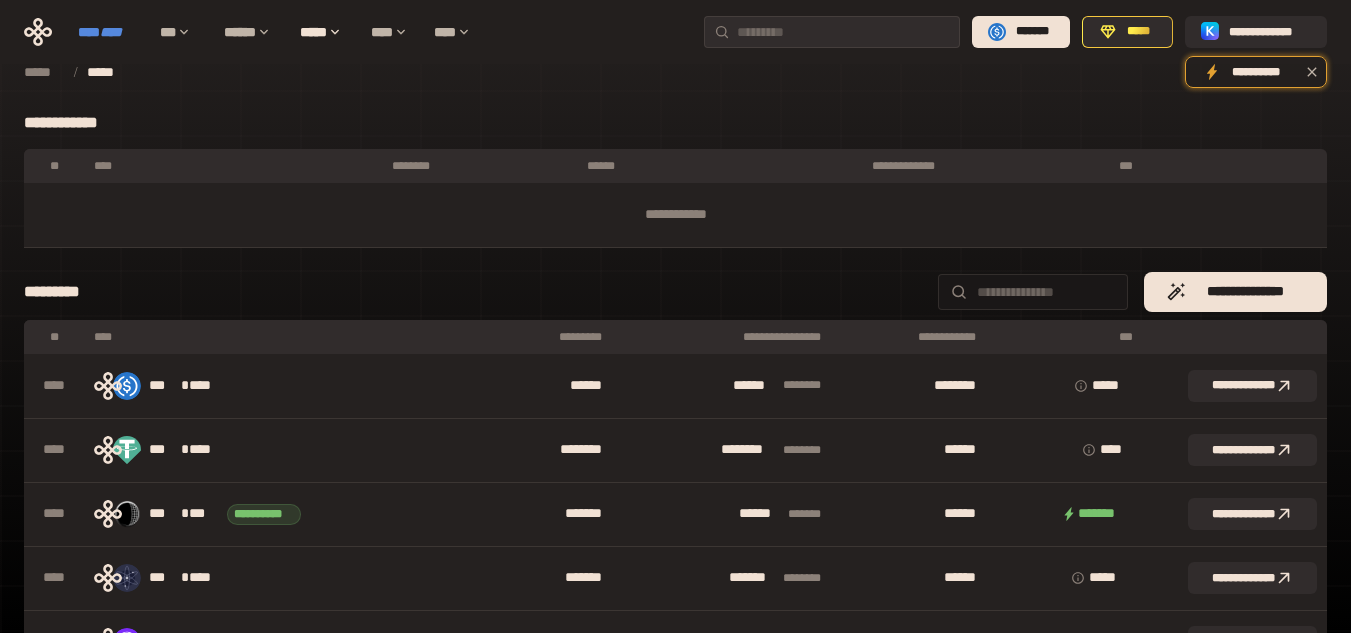 click on "****" at bounding box center [111, 32] 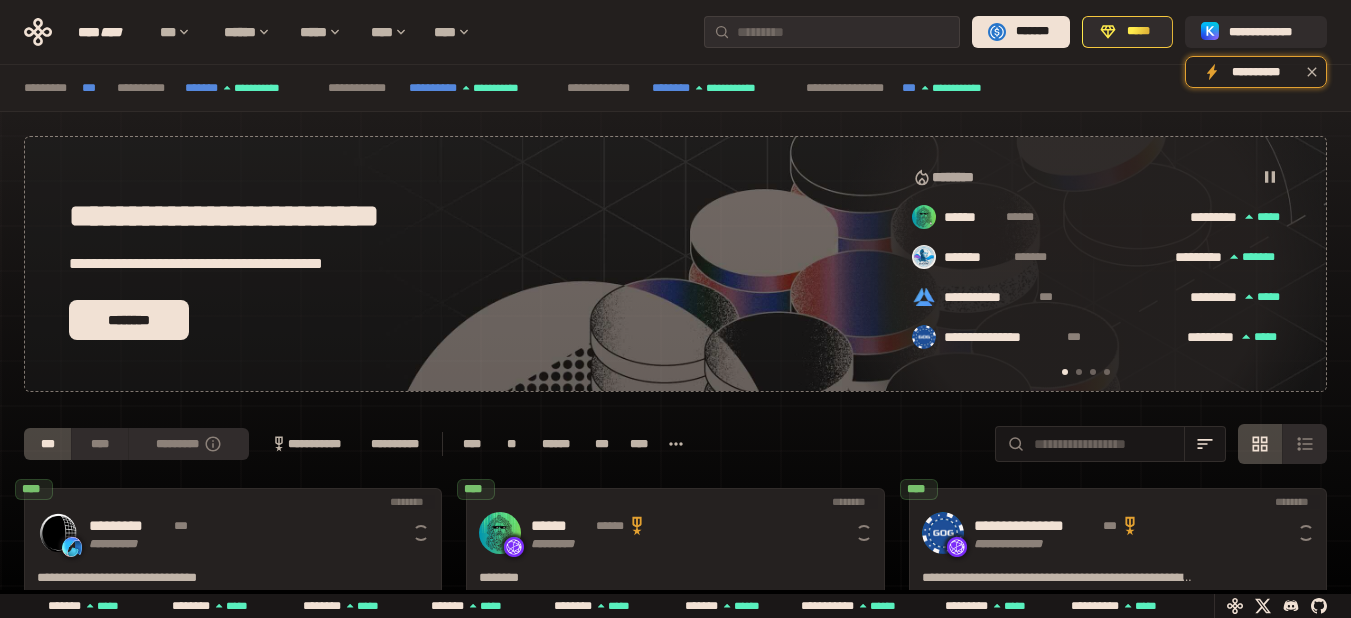 scroll, scrollTop: 0, scrollLeft: 16, axis: horizontal 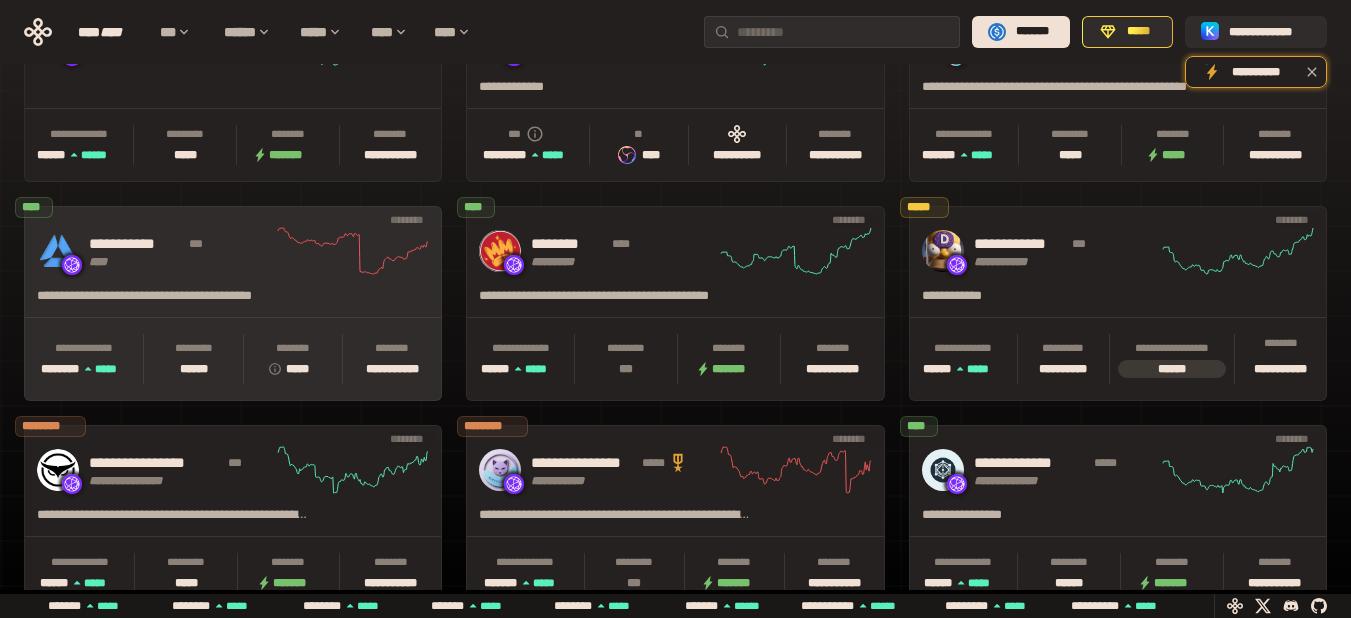 click on "**********" at bounding box center (233, 251) 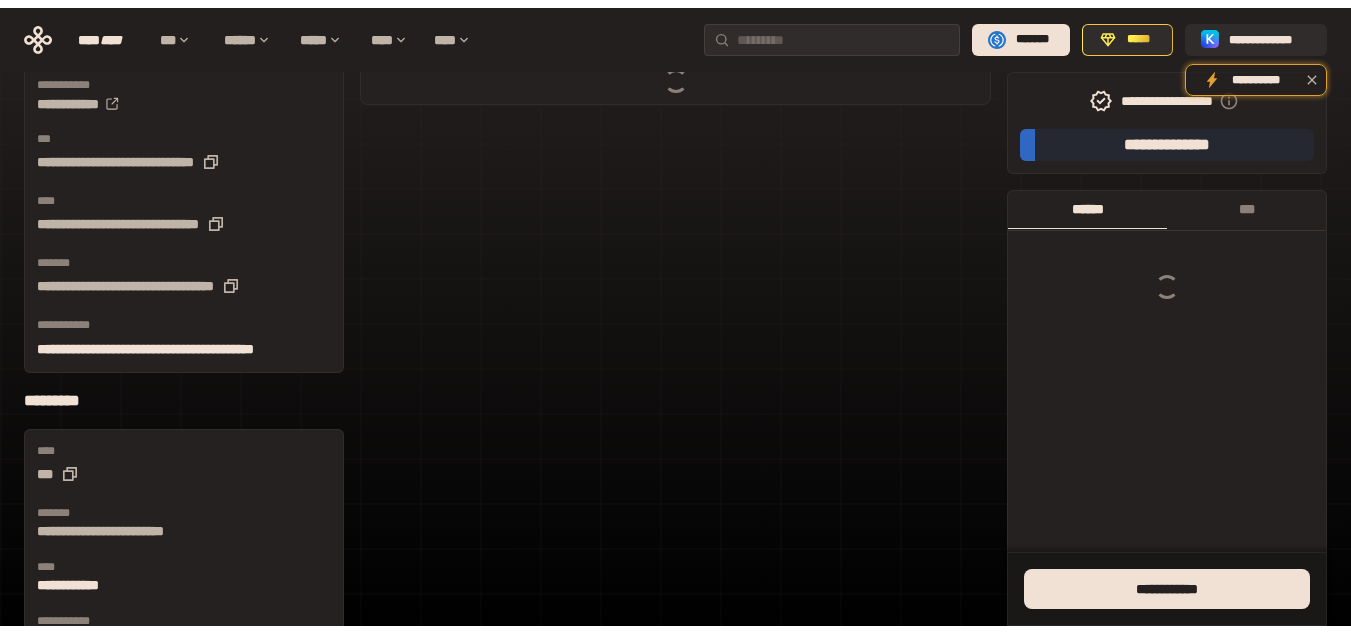 scroll, scrollTop: 0, scrollLeft: 0, axis: both 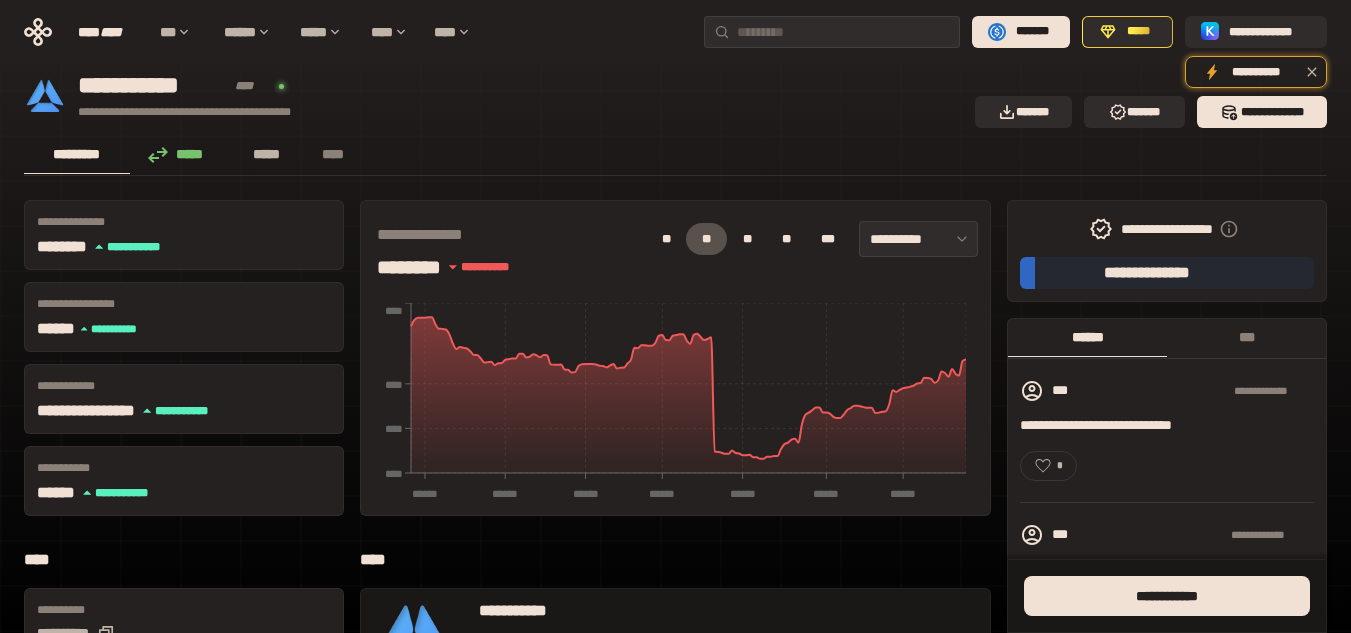 click on "*****" at bounding box center (267, 154) 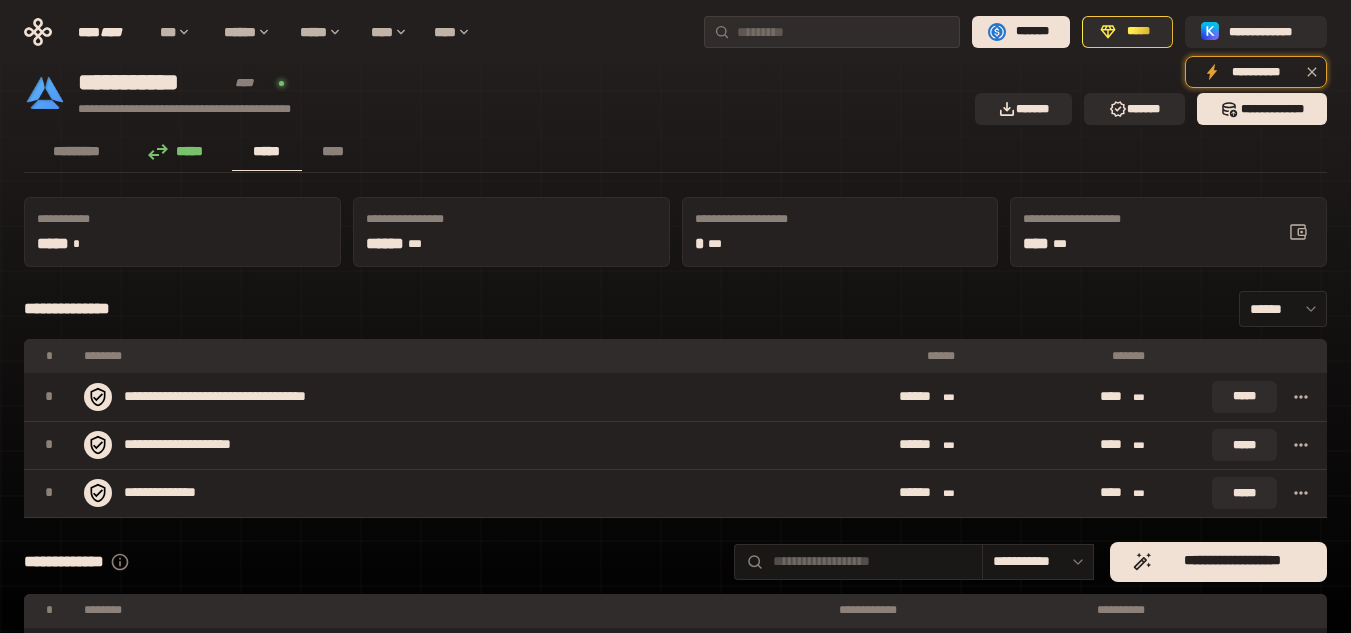scroll, scrollTop: 0, scrollLeft: 0, axis: both 